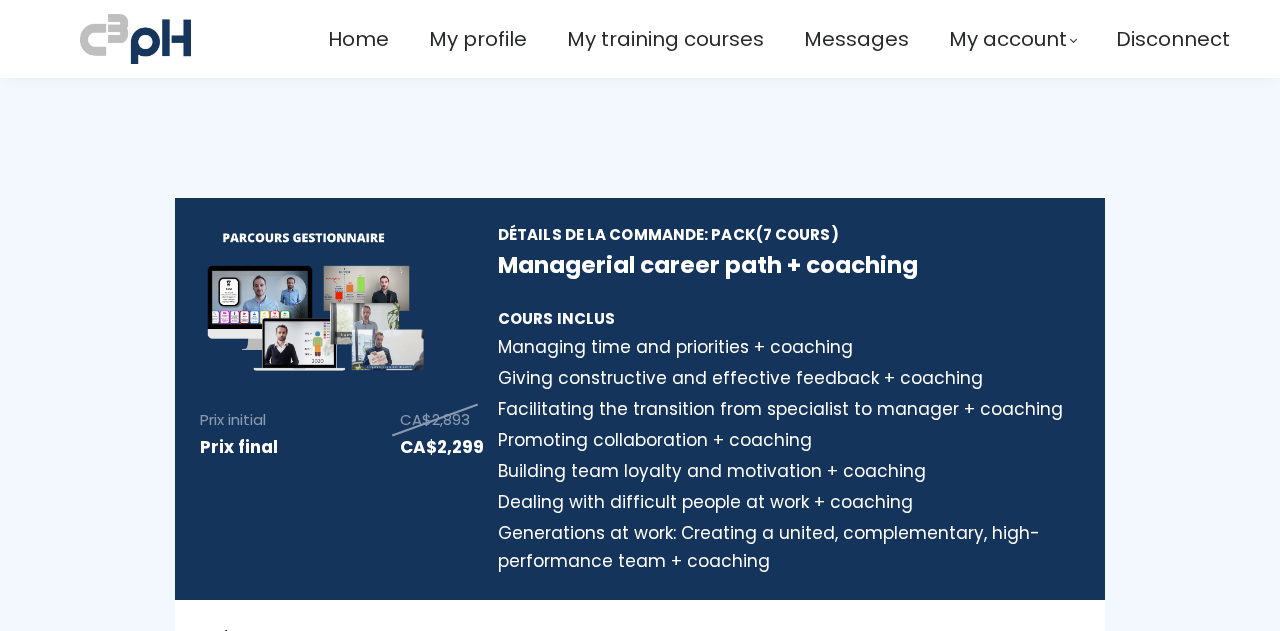scroll, scrollTop: 0, scrollLeft: 0, axis: both 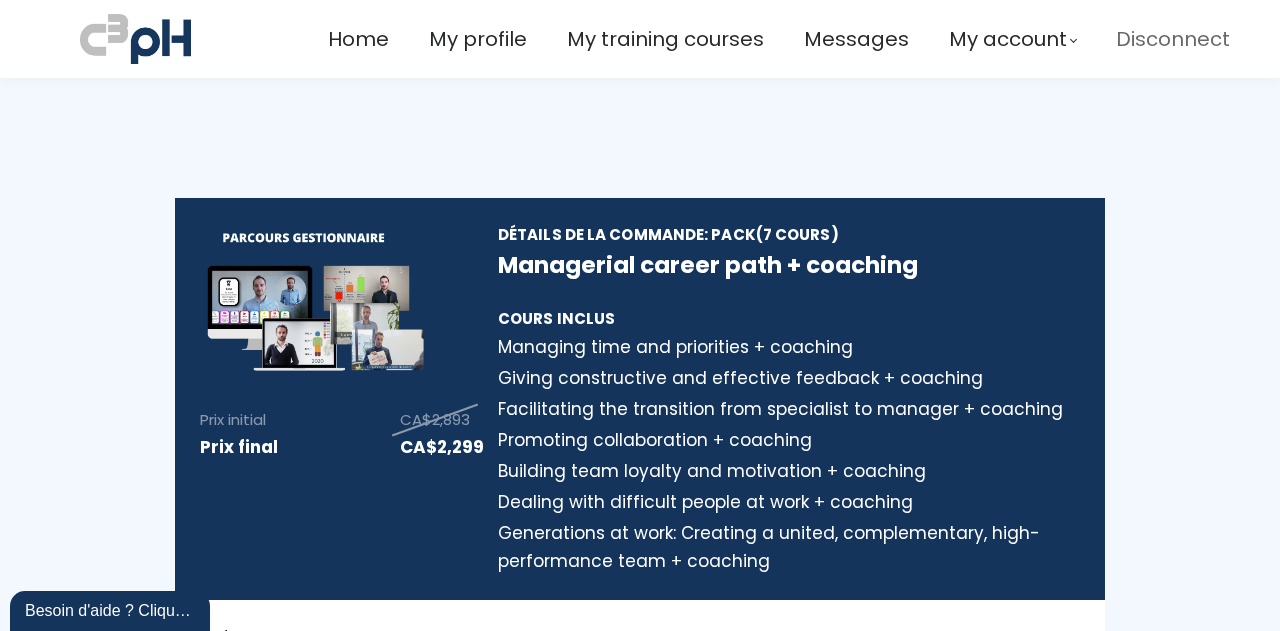 click on "Disconnect" at bounding box center (1173, 39) 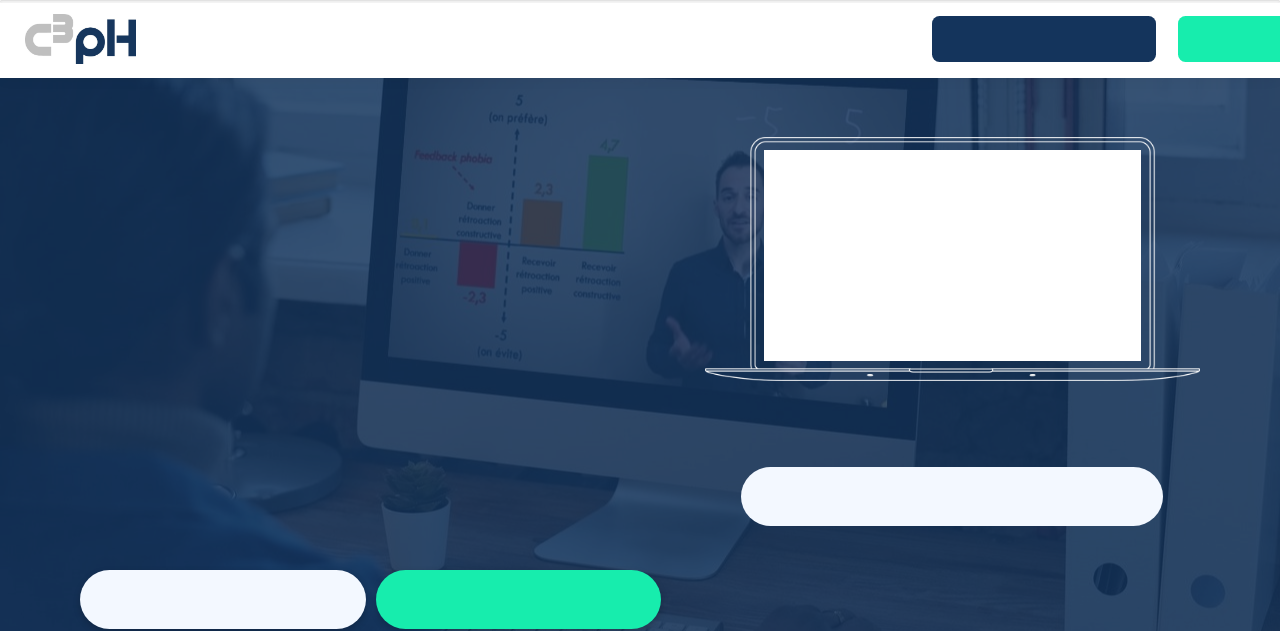 scroll, scrollTop: 0, scrollLeft: 0, axis: both 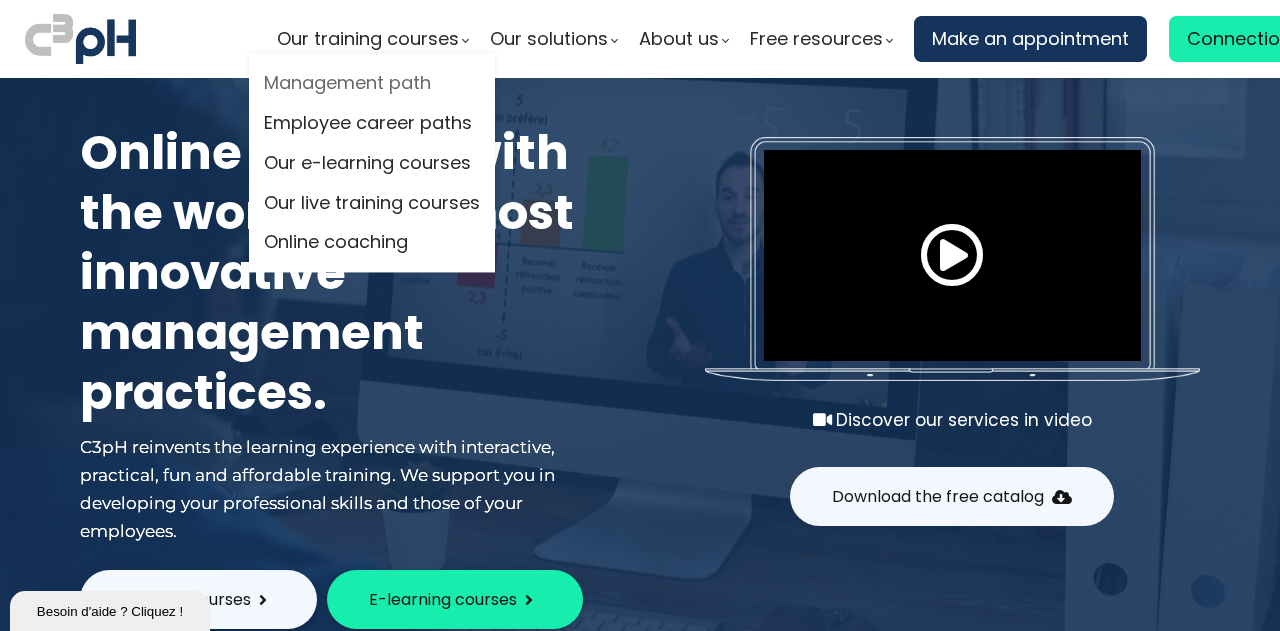 click on "Management path" at bounding box center [372, 84] 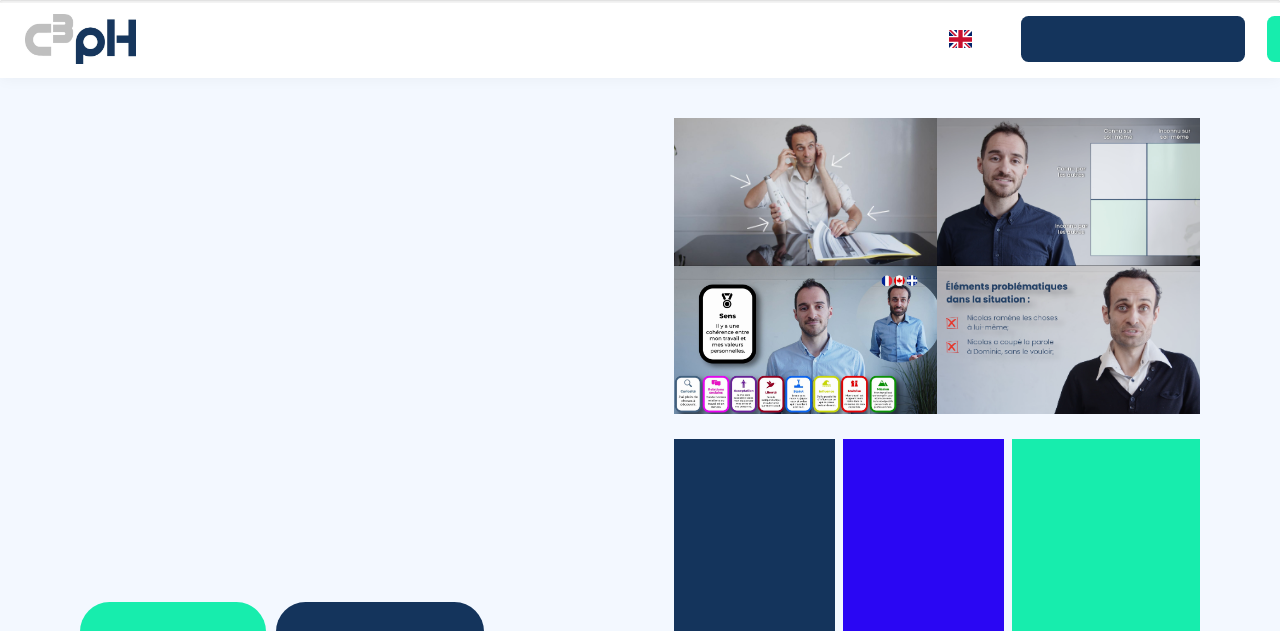 scroll, scrollTop: 0, scrollLeft: 0, axis: both 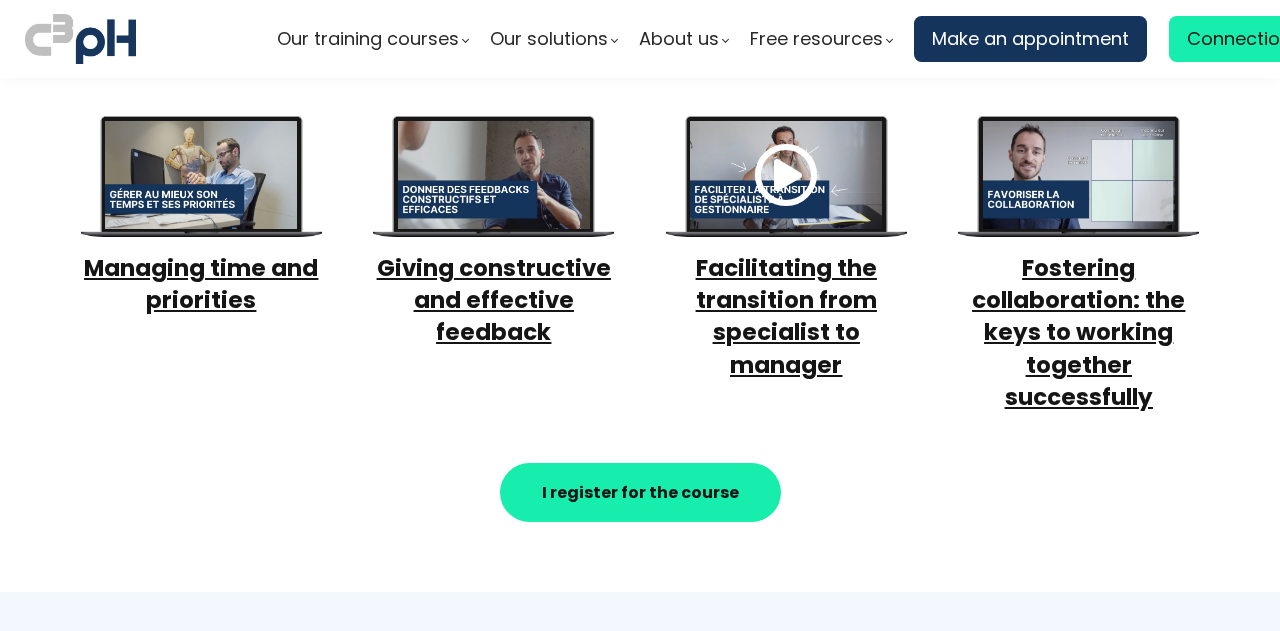 click on "I choose this package" at bounding box center (830, 1222) 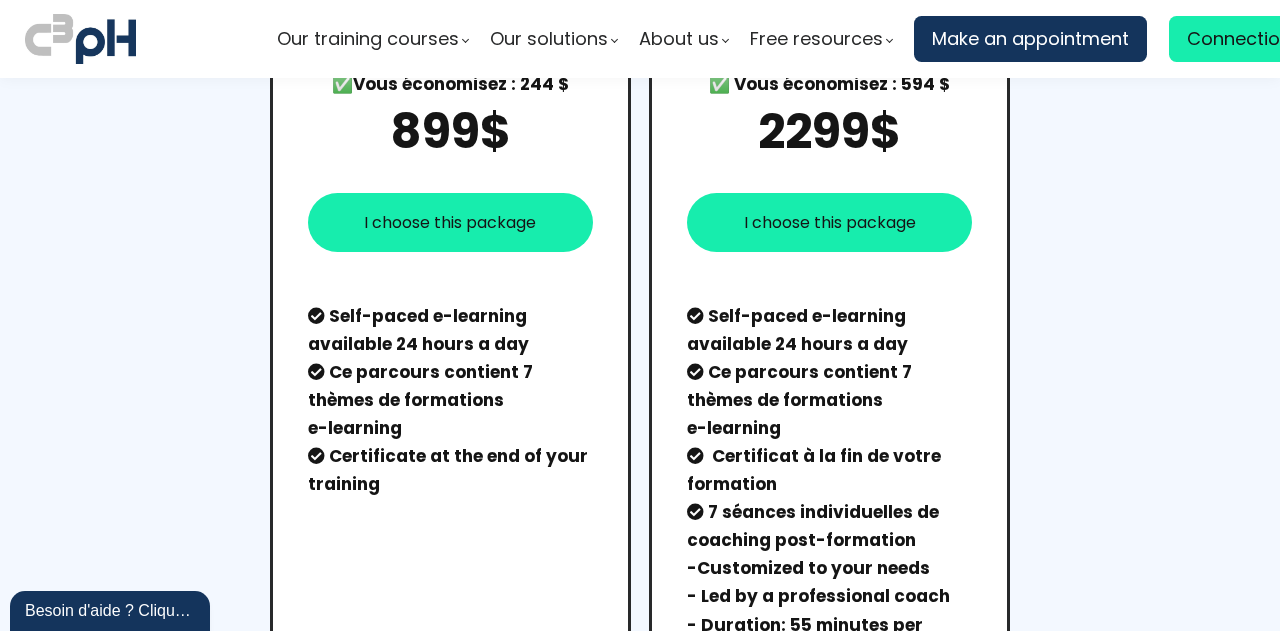 scroll, scrollTop: 0, scrollLeft: 0, axis: both 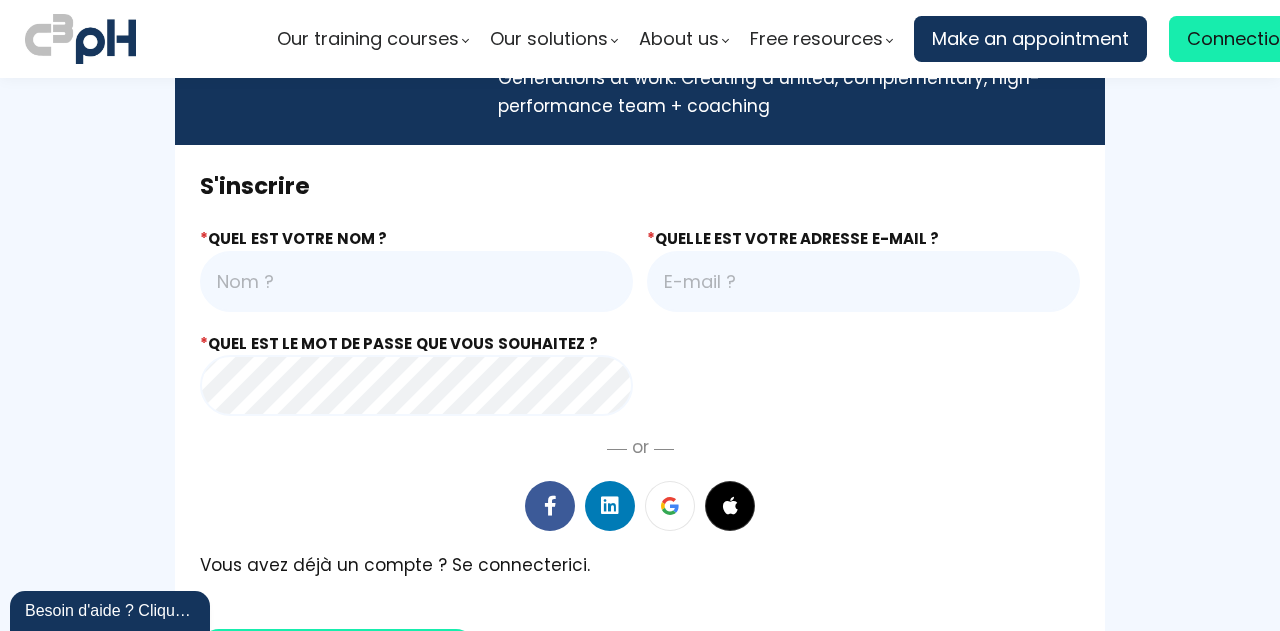 click at bounding box center [416, 281] 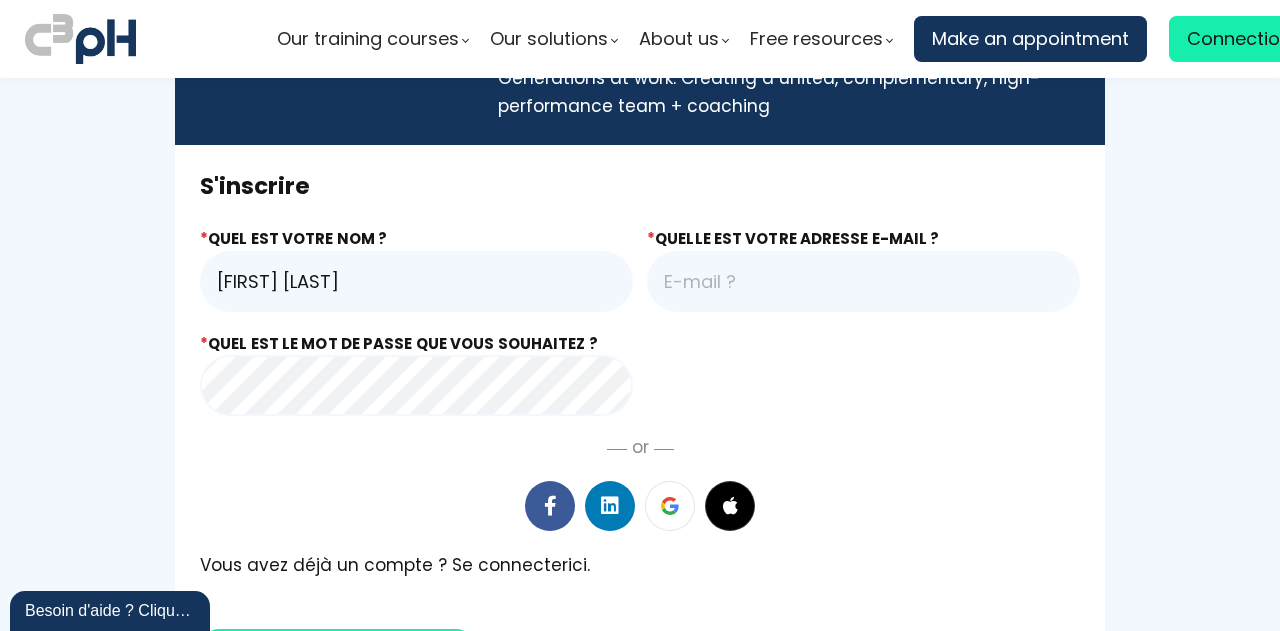 type on "[FIRST] [LAST]" 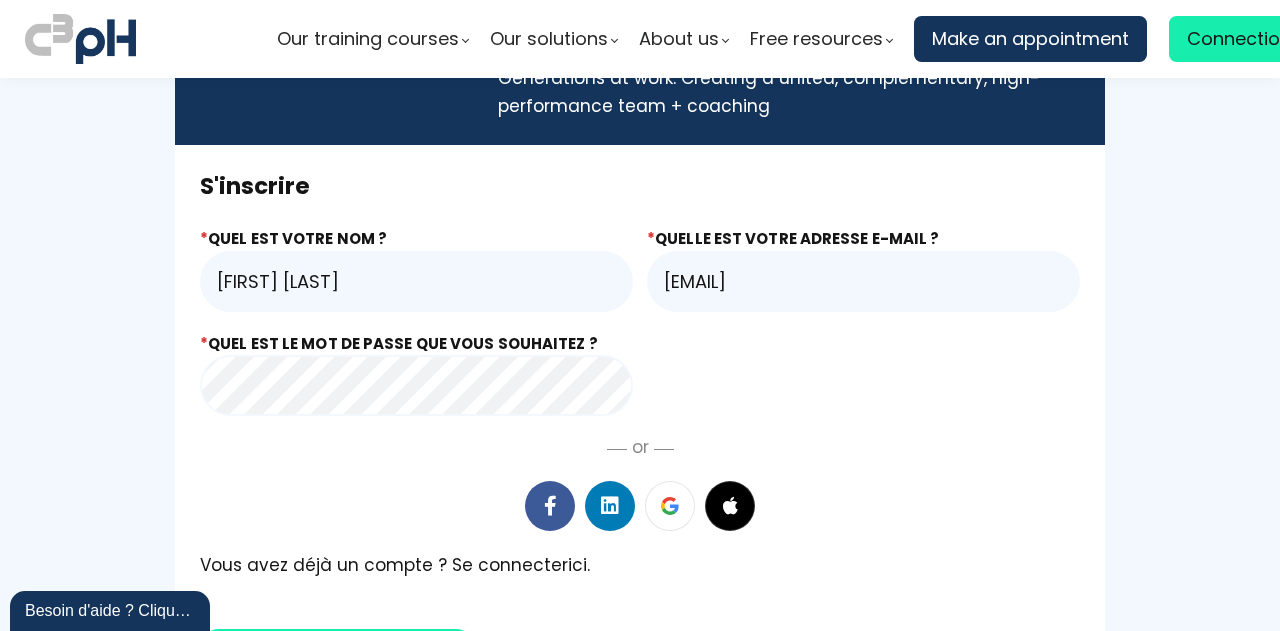 type on "dony@montrealministorage.com" 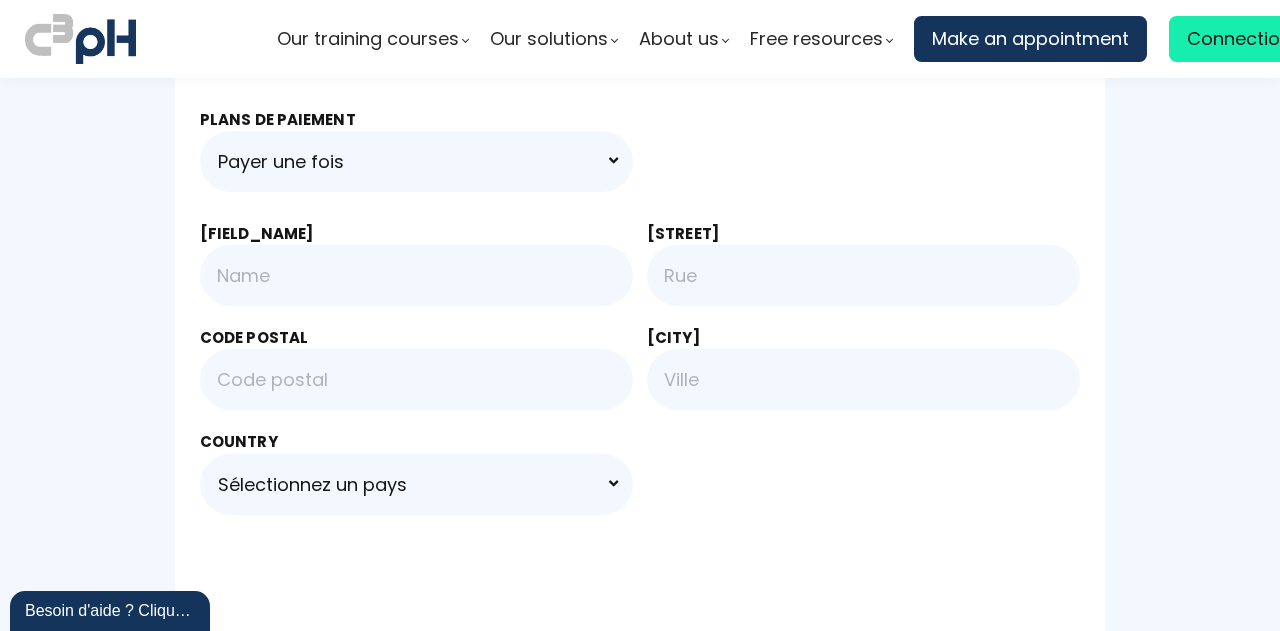 scroll, scrollTop: 1255, scrollLeft: 0, axis: vertical 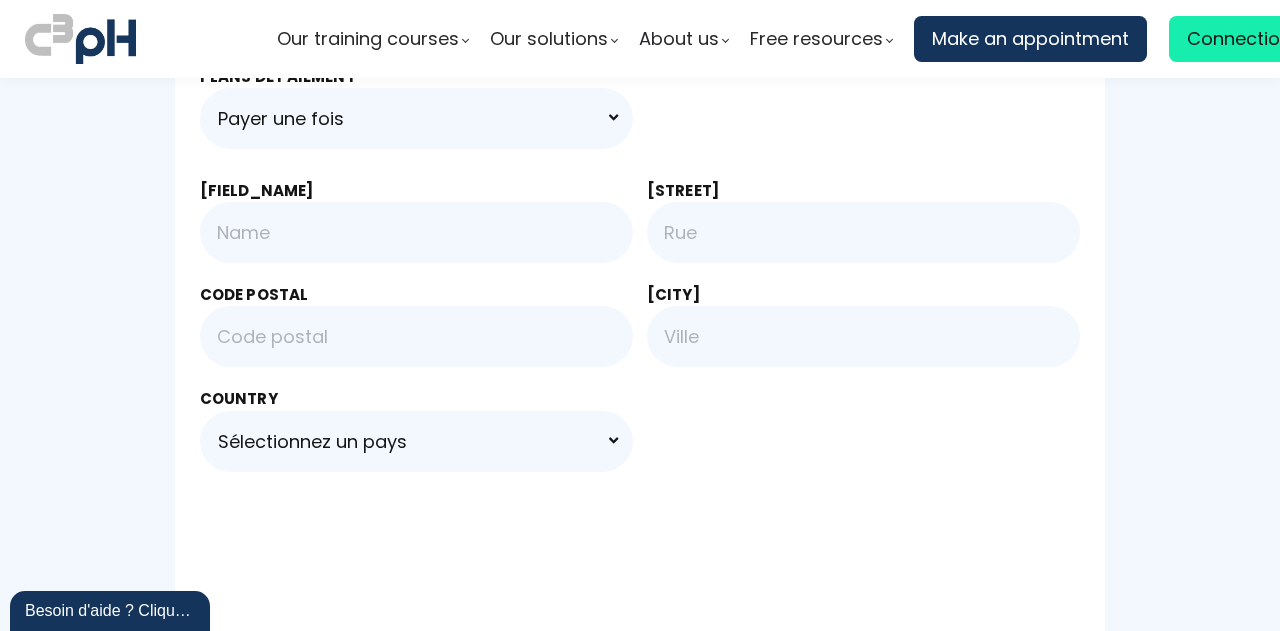 click at bounding box center [416, 232] 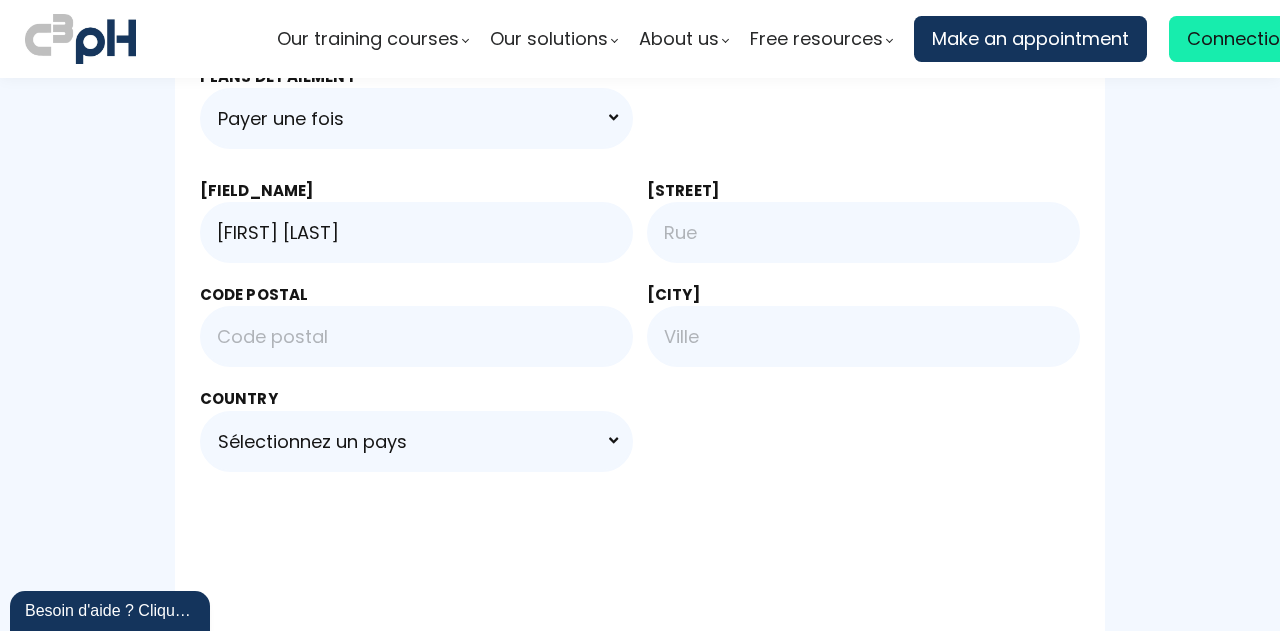 type on "Phiphone Troussicot" 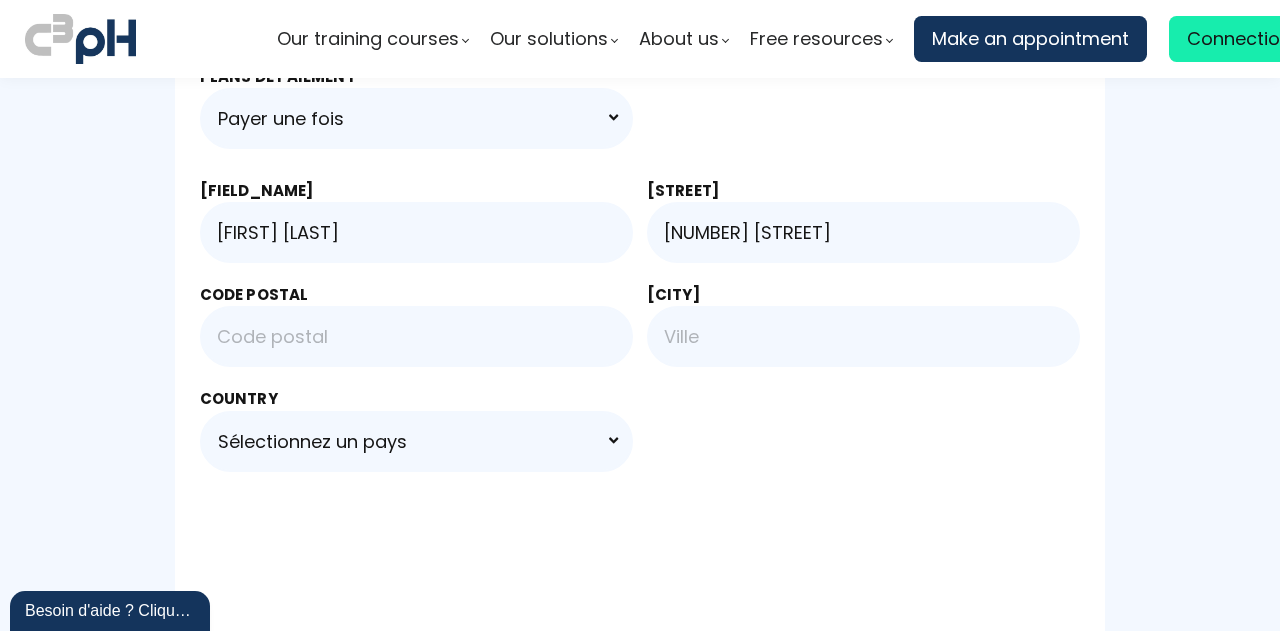 type on "5260 rue ferrier" 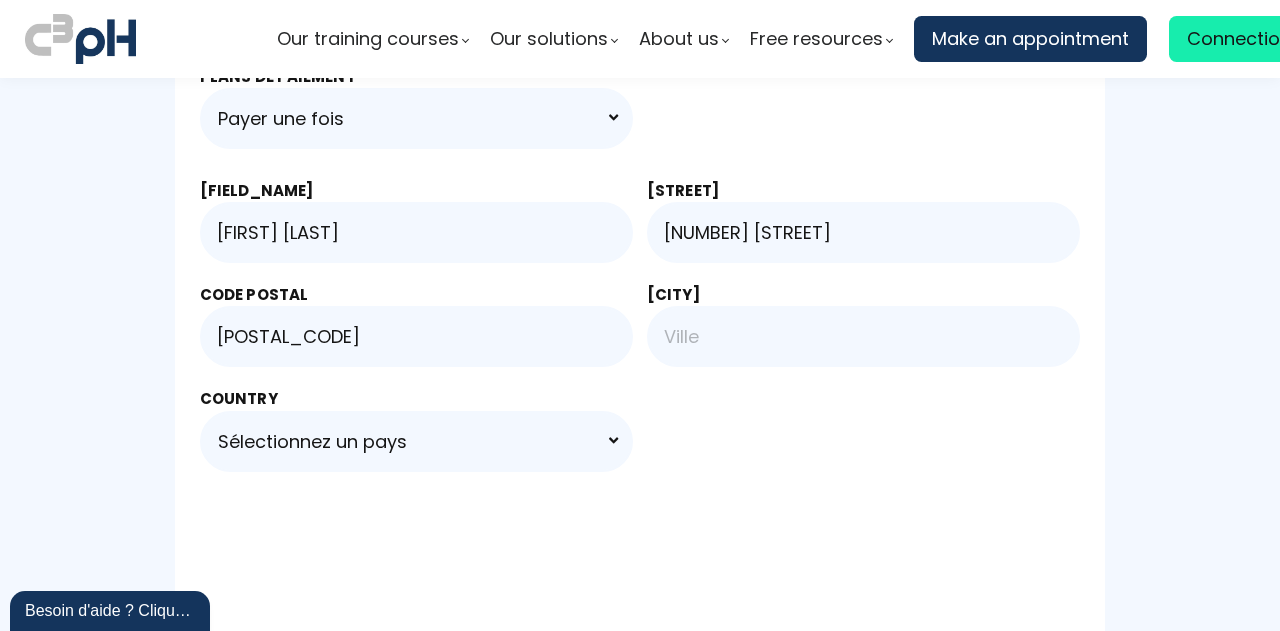 click at bounding box center (863, 336) 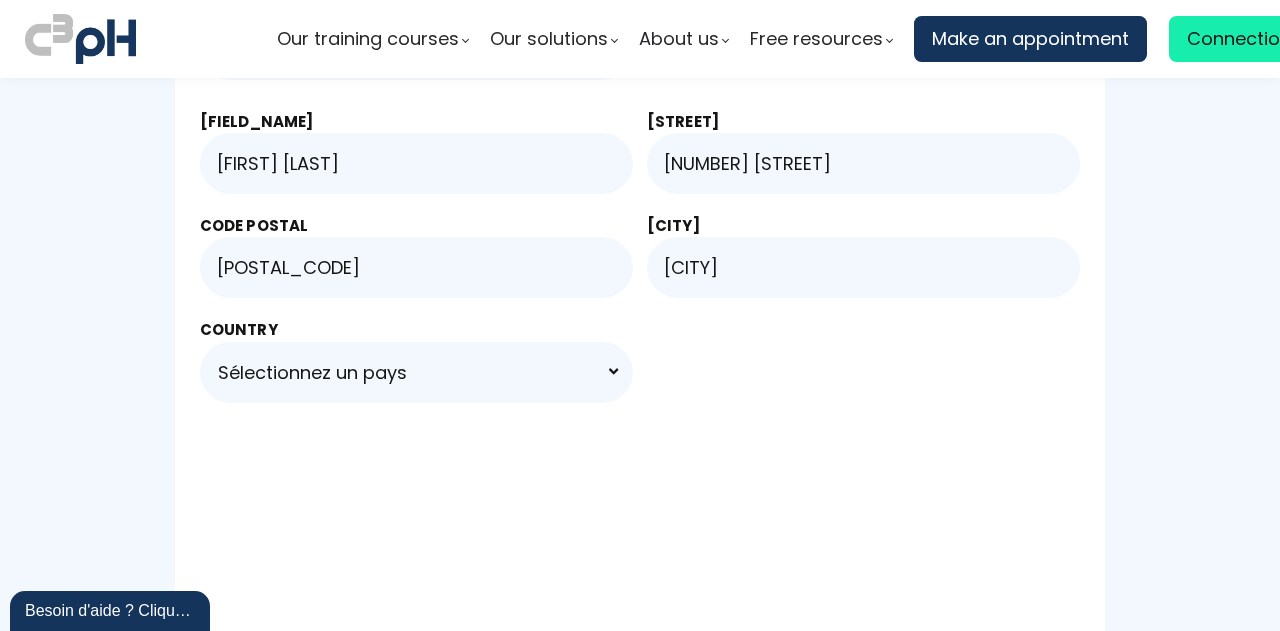 scroll, scrollTop: 1355, scrollLeft: 0, axis: vertical 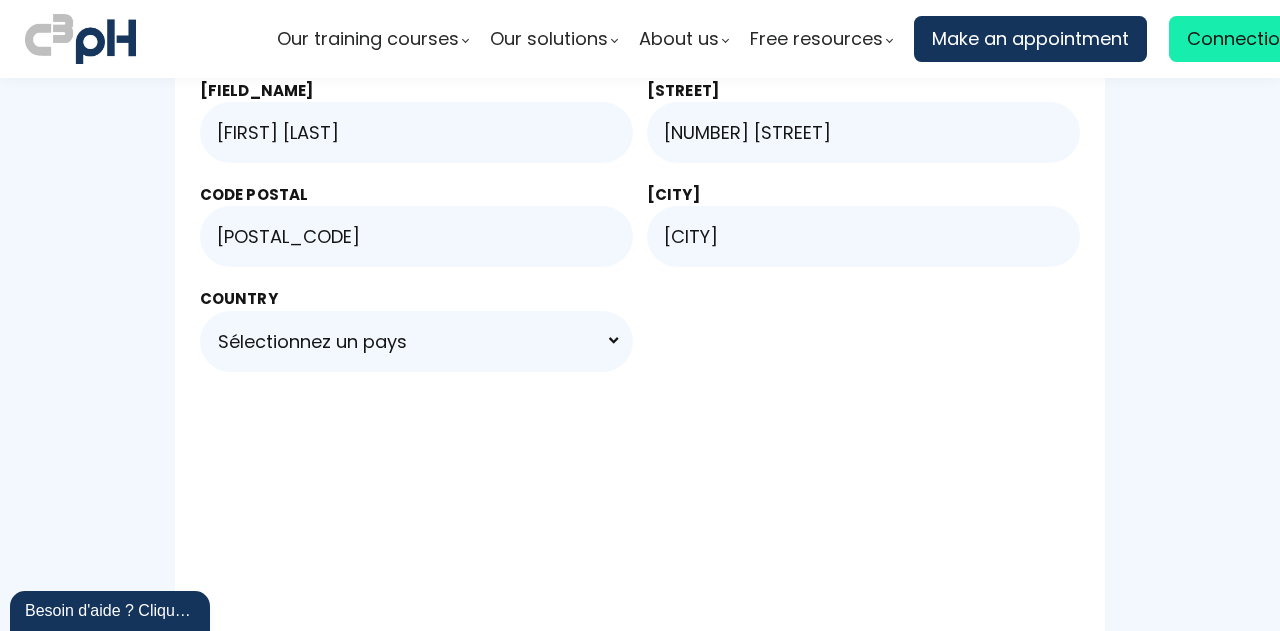 click on "Sélectionnez un pays
Afghanistan
Åland Islands
Albania
Algeria
American Samoa
Andorra
Angola
Anguilla
Antarctica
Antigua and Barbuda
Argentina
Armenia
Aruba
Australia" at bounding box center [416, 341] 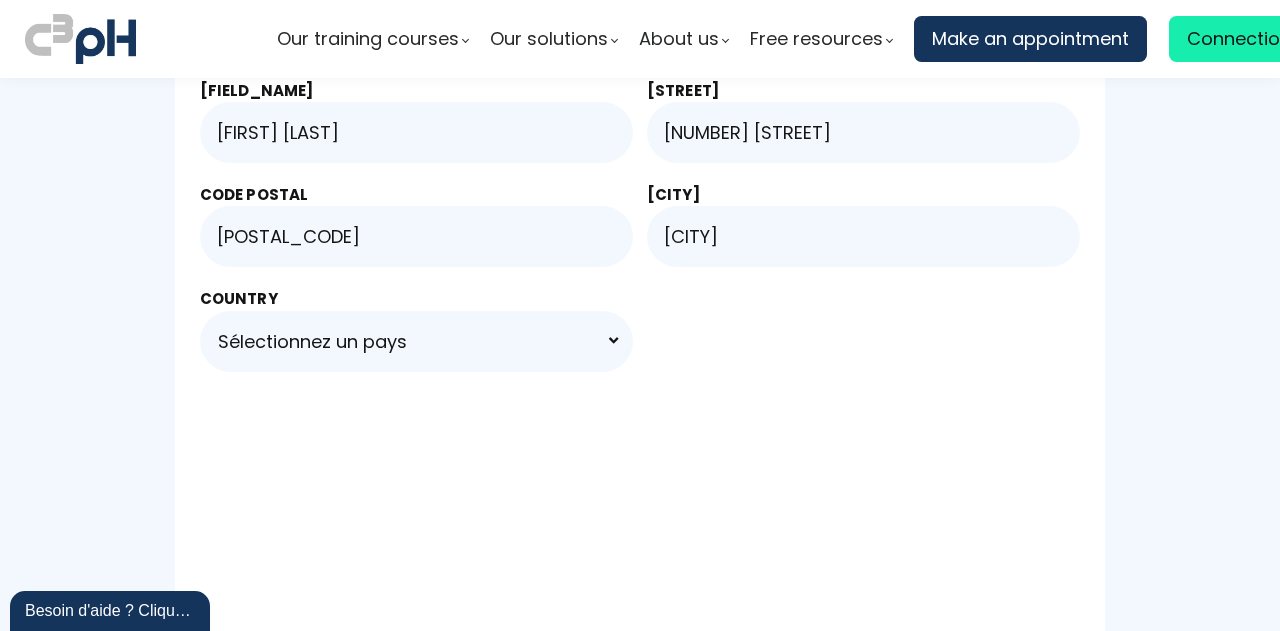 select on "CA" 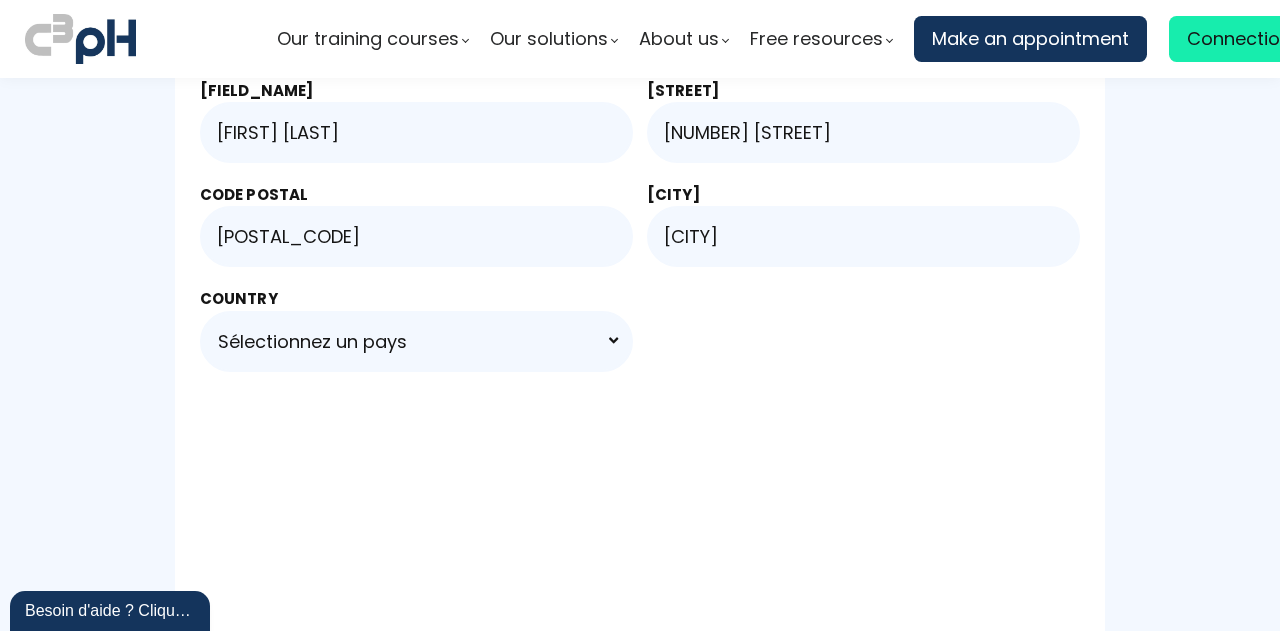 click on "Sélectionnez un pays
Afghanistan
Åland Islands
Albania
Algeria
American Samoa
Andorra
Angola
Anguilla
Antarctica
Antigua and Barbuda
Argentina
Armenia
Aruba
Australia" at bounding box center [416, 341] 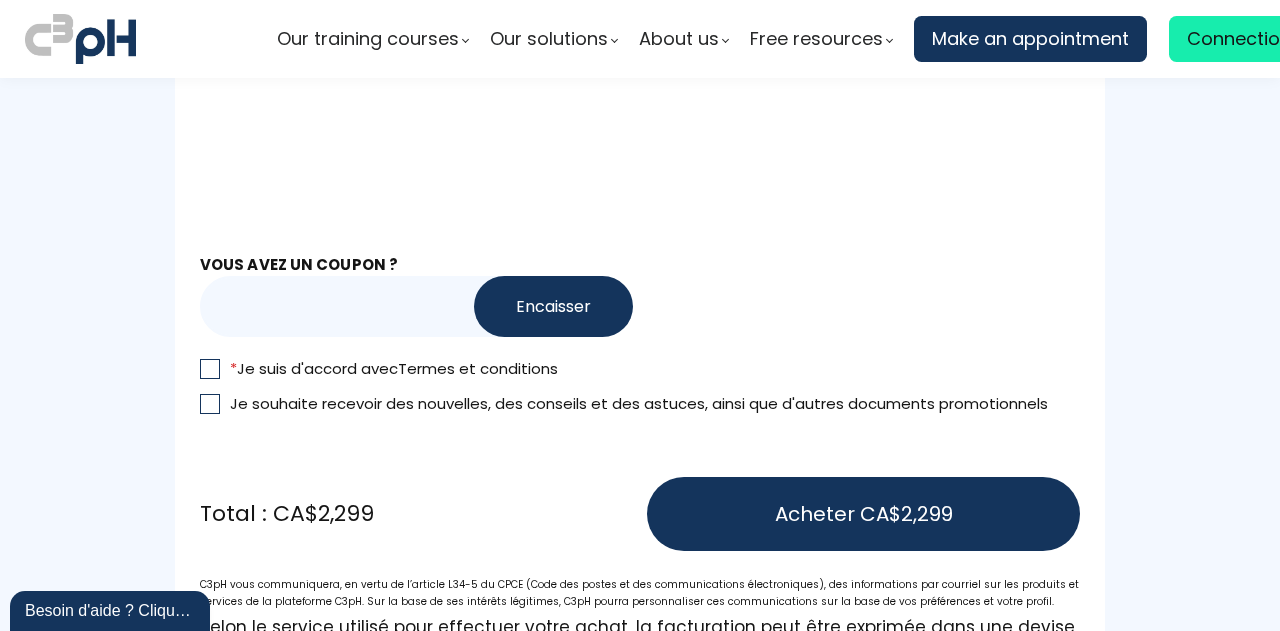 scroll, scrollTop: 1755, scrollLeft: 0, axis: vertical 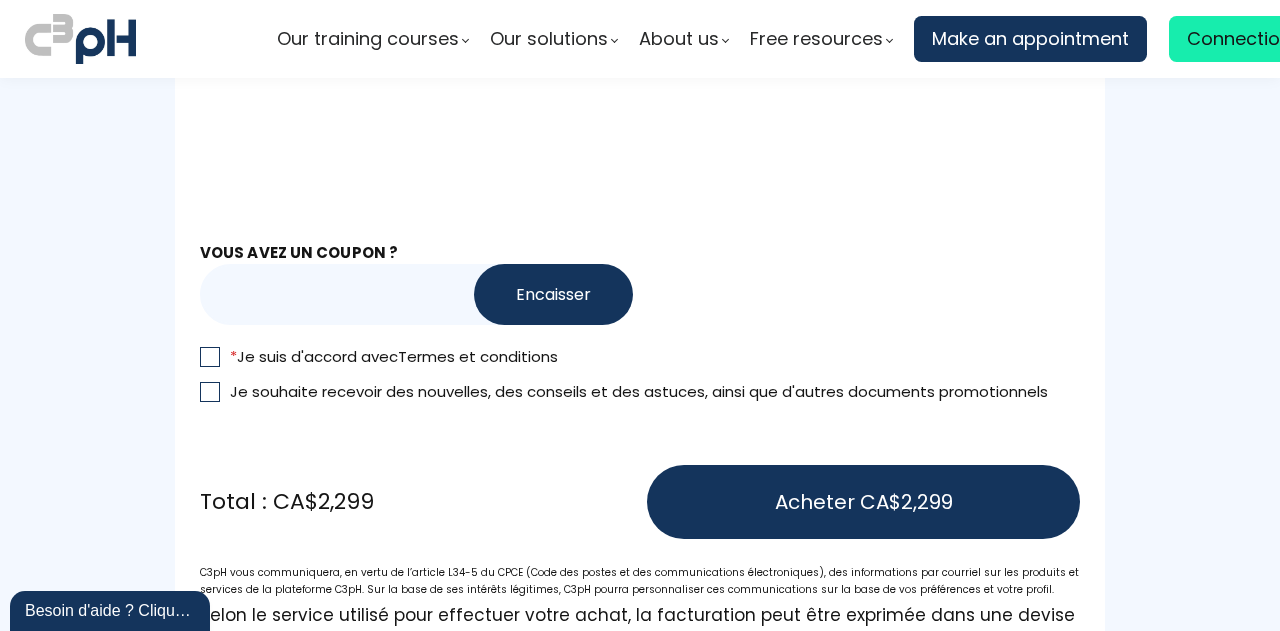 click at bounding box center (210, 357) 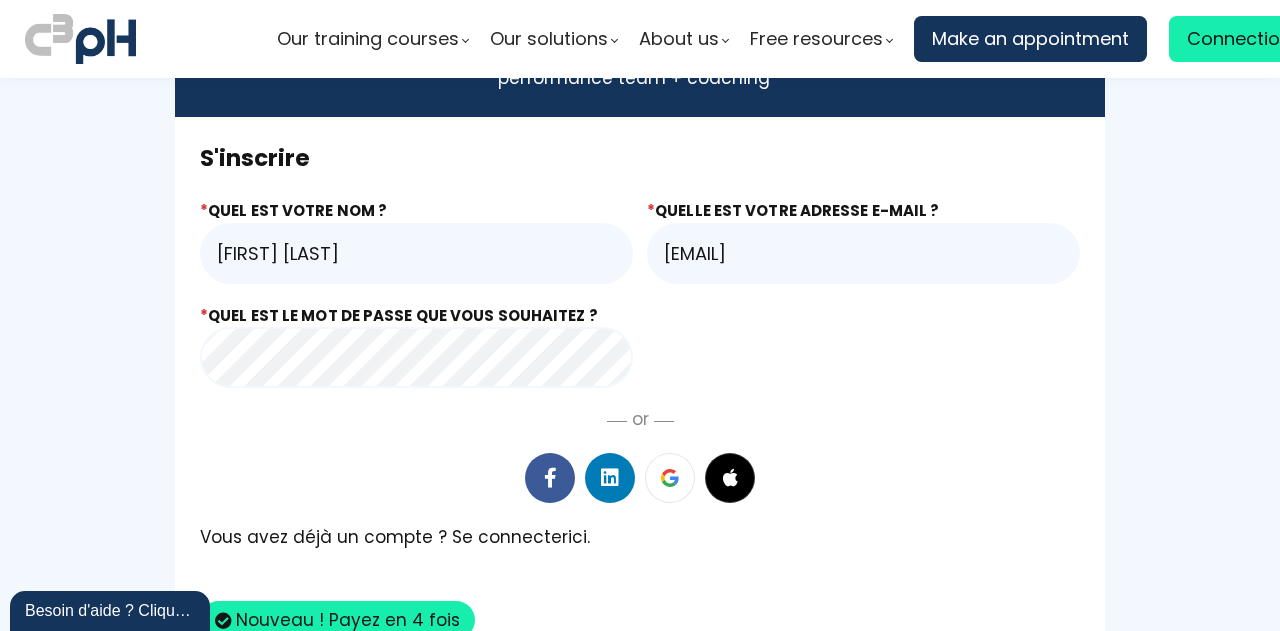 scroll, scrollTop: 400, scrollLeft: 0, axis: vertical 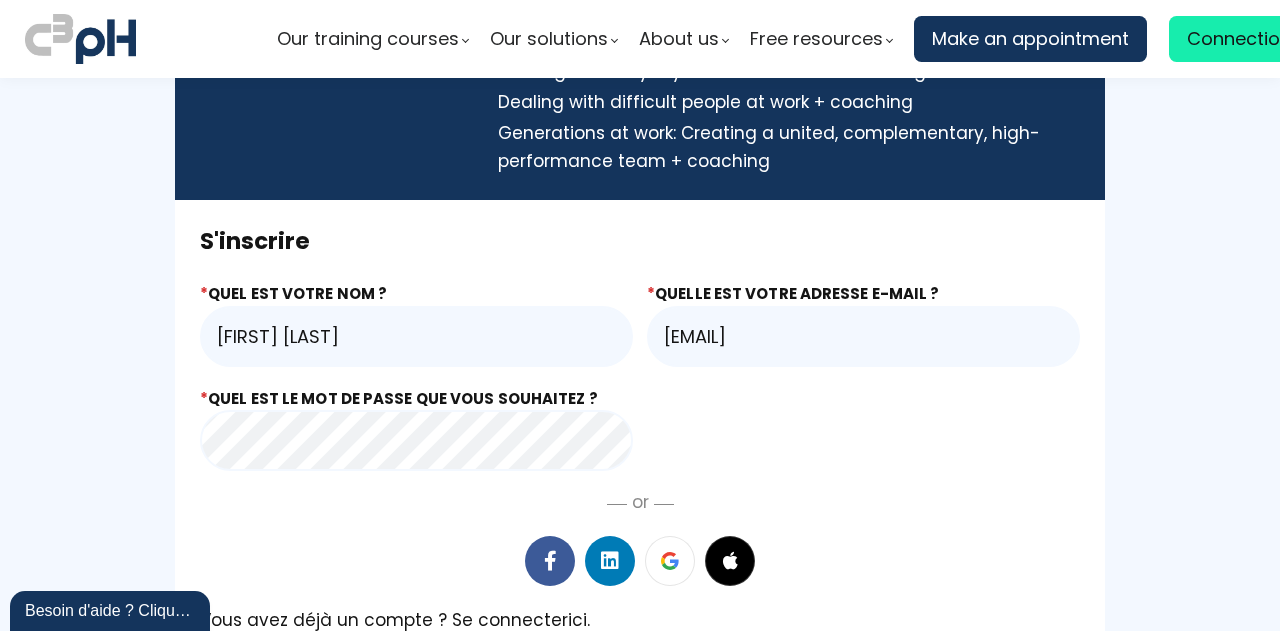 drag, startPoint x: 980, startPoint y: 336, endPoint x: 575, endPoint y: 321, distance: 405.27768 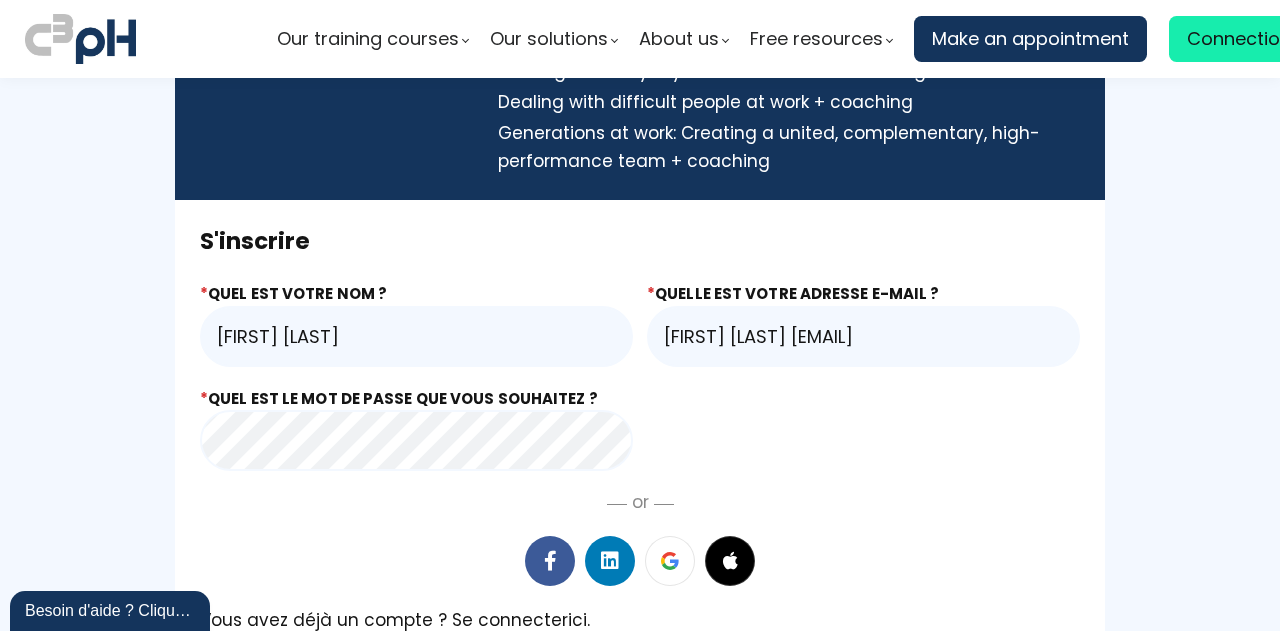 scroll, scrollTop: 0, scrollLeft: 38, axis: horizontal 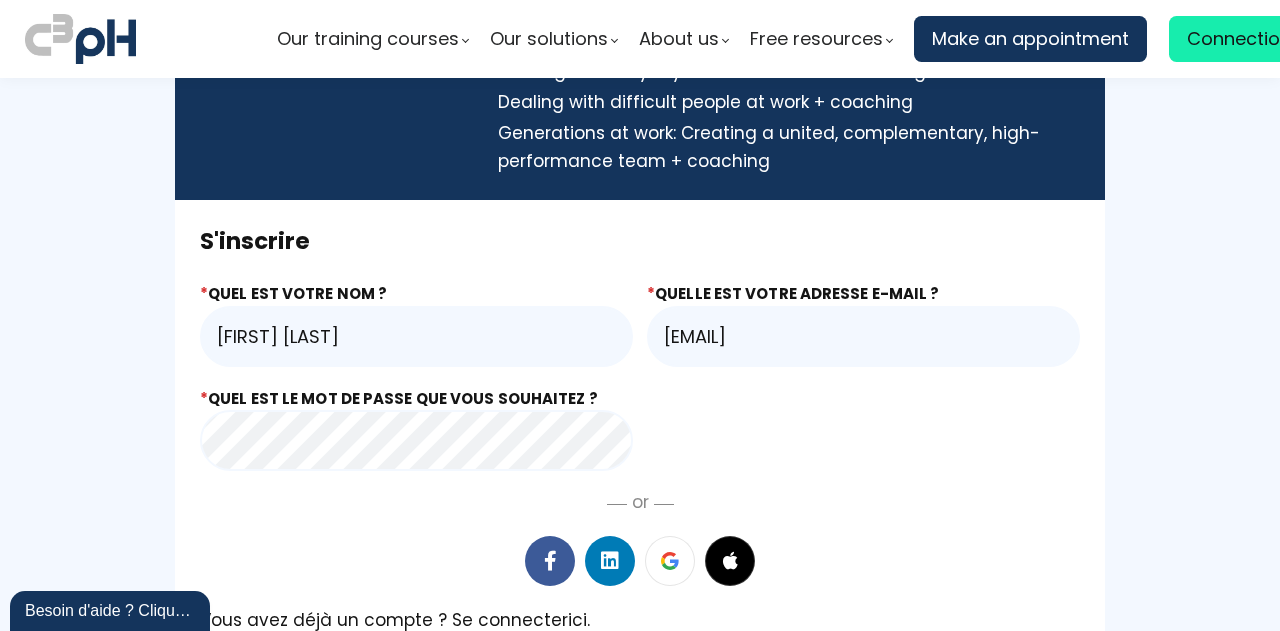 click on "dony@montrealministorage.com>" at bounding box center [863, 336] 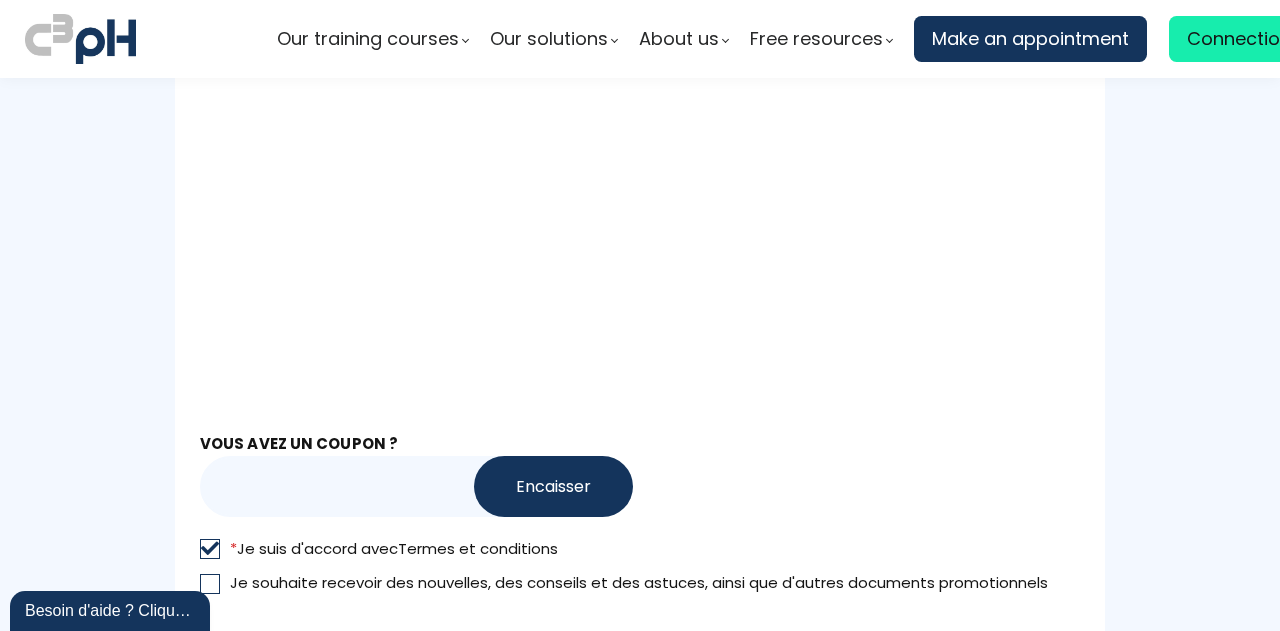 scroll, scrollTop: 2100, scrollLeft: 0, axis: vertical 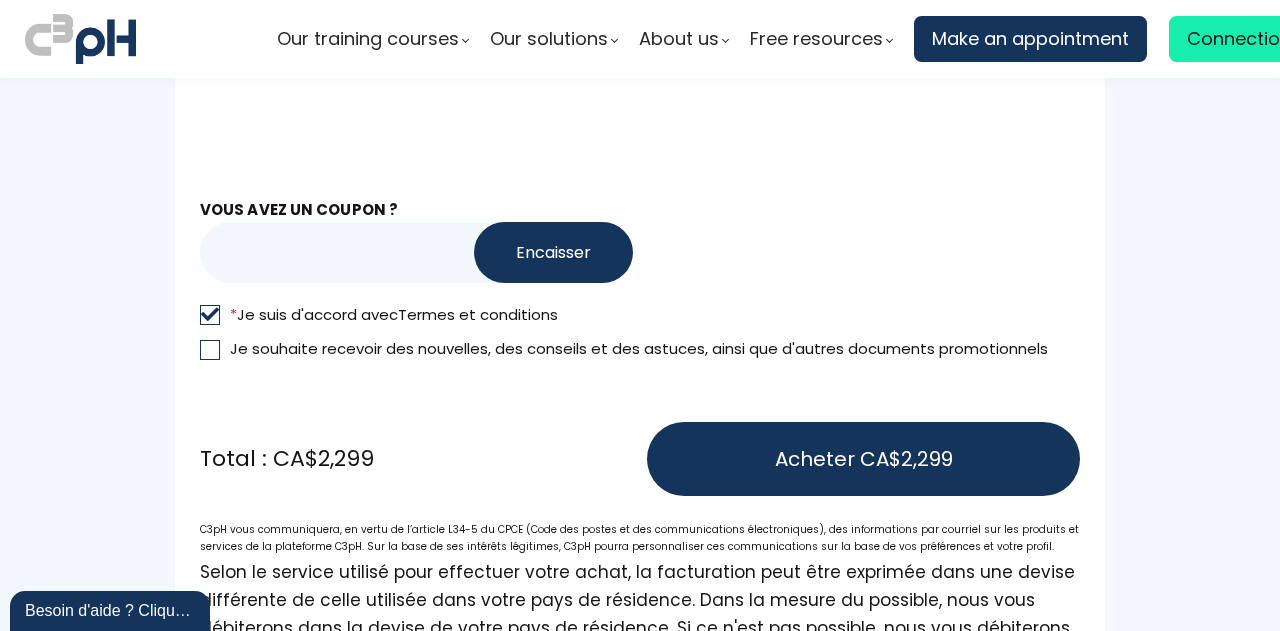 click on "Acheter CA$2,299" at bounding box center [864, 459] 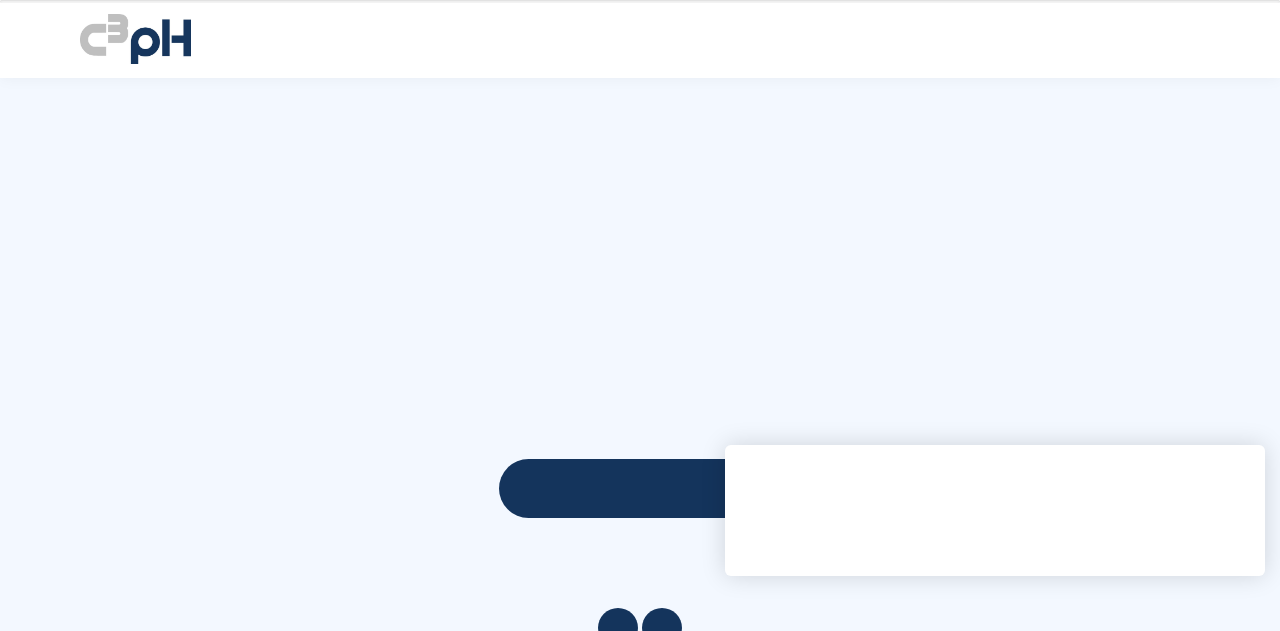 scroll, scrollTop: 0, scrollLeft: 0, axis: both 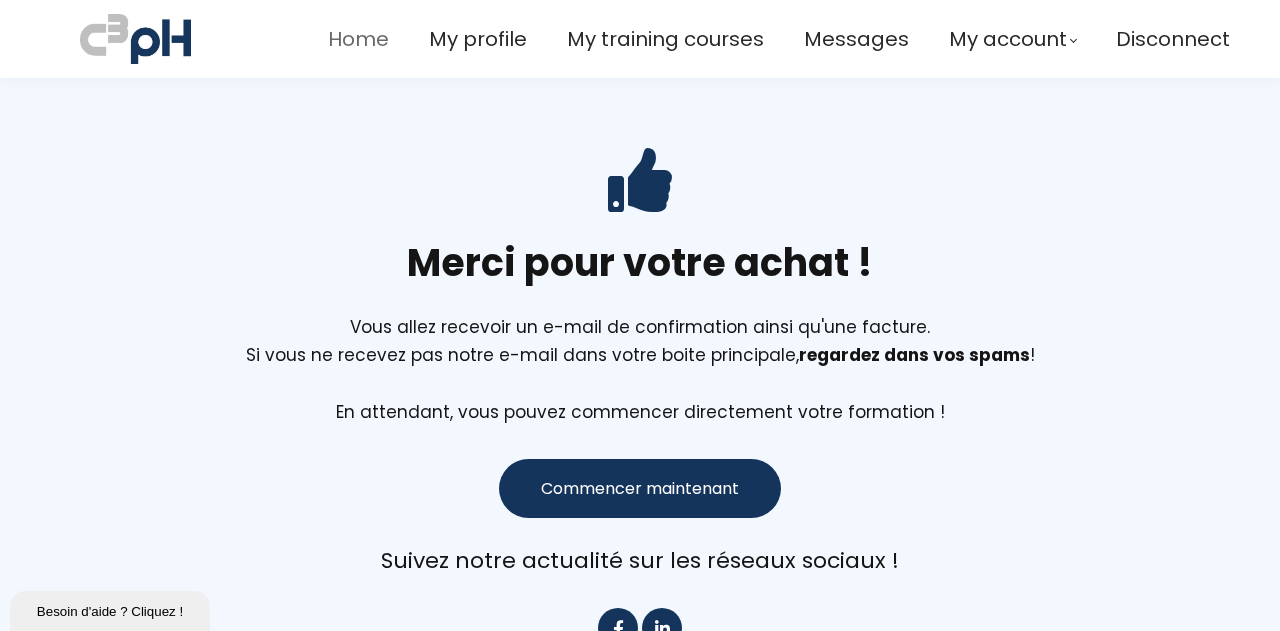 click on "Home" at bounding box center [358, 39] 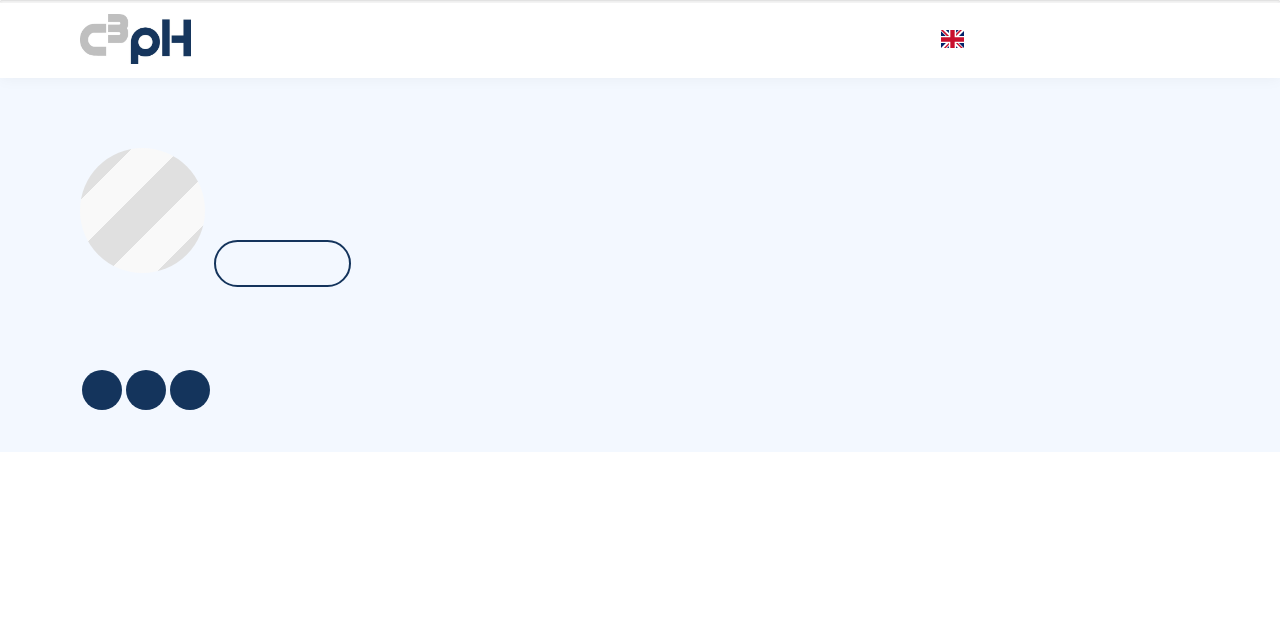 scroll, scrollTop: 0, scrollLeft: 0, axis: both 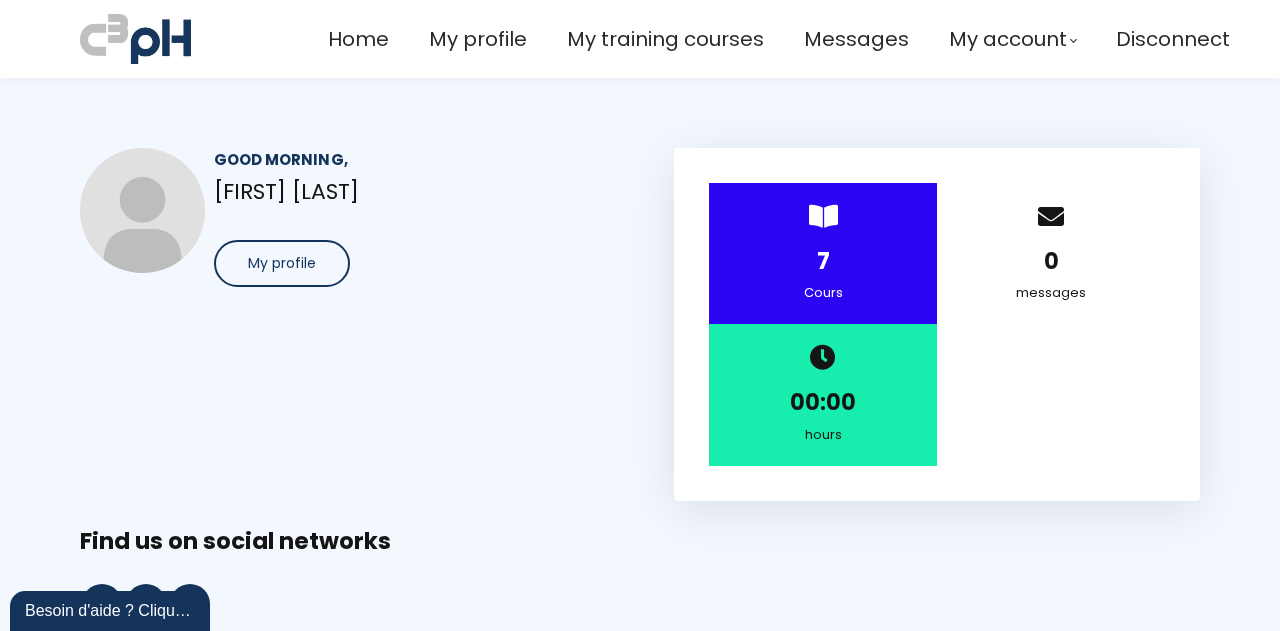 click on "My profile" at bounding box center (282, 263) 